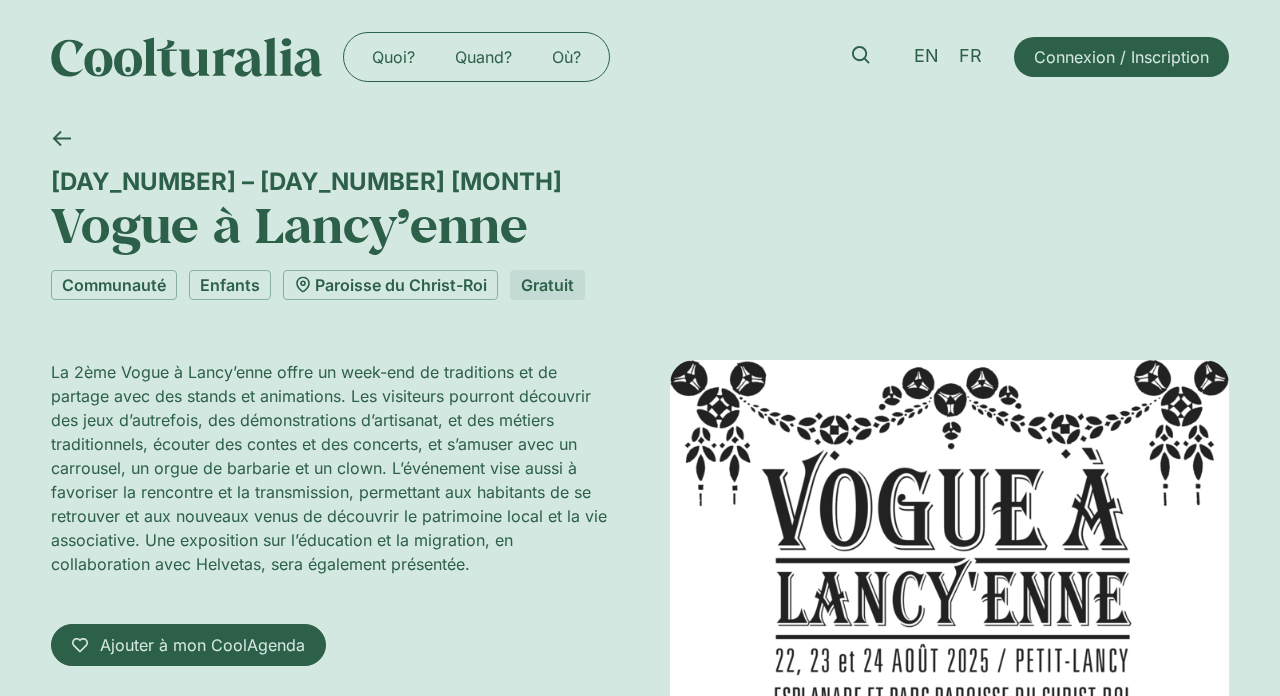 scroll, scrollTop: 0, scrollLeft: 0, axis: both 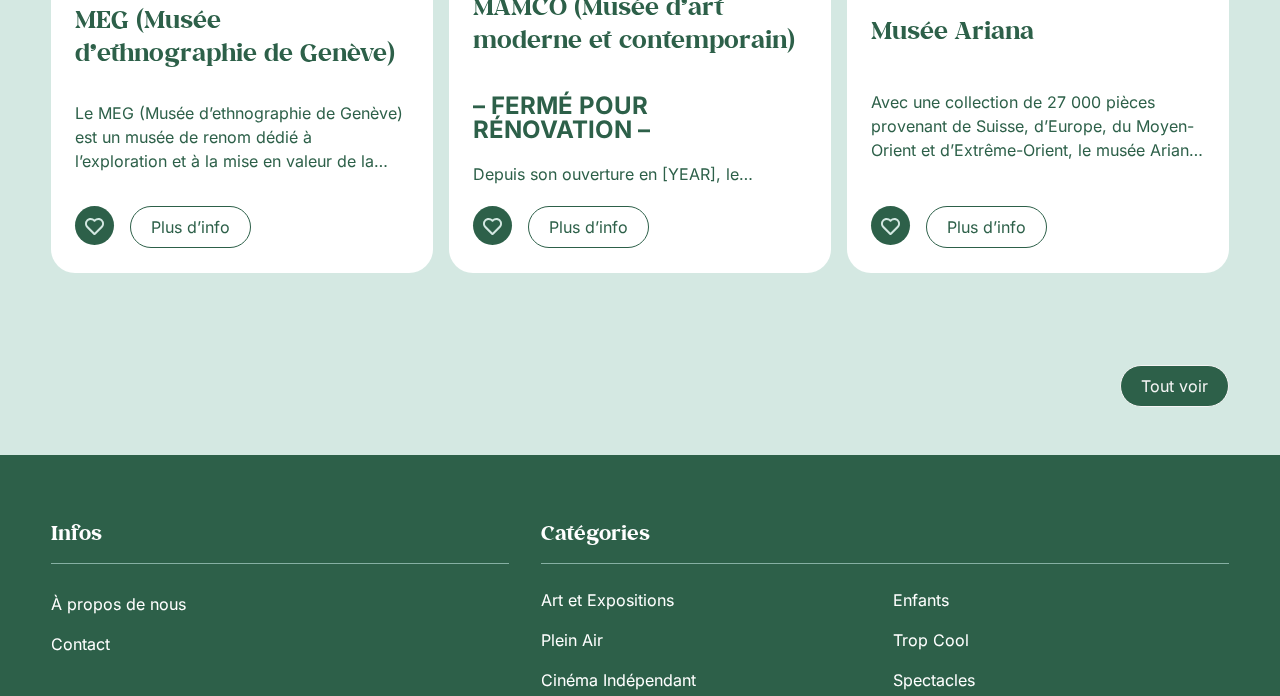 click on "Tout voir" 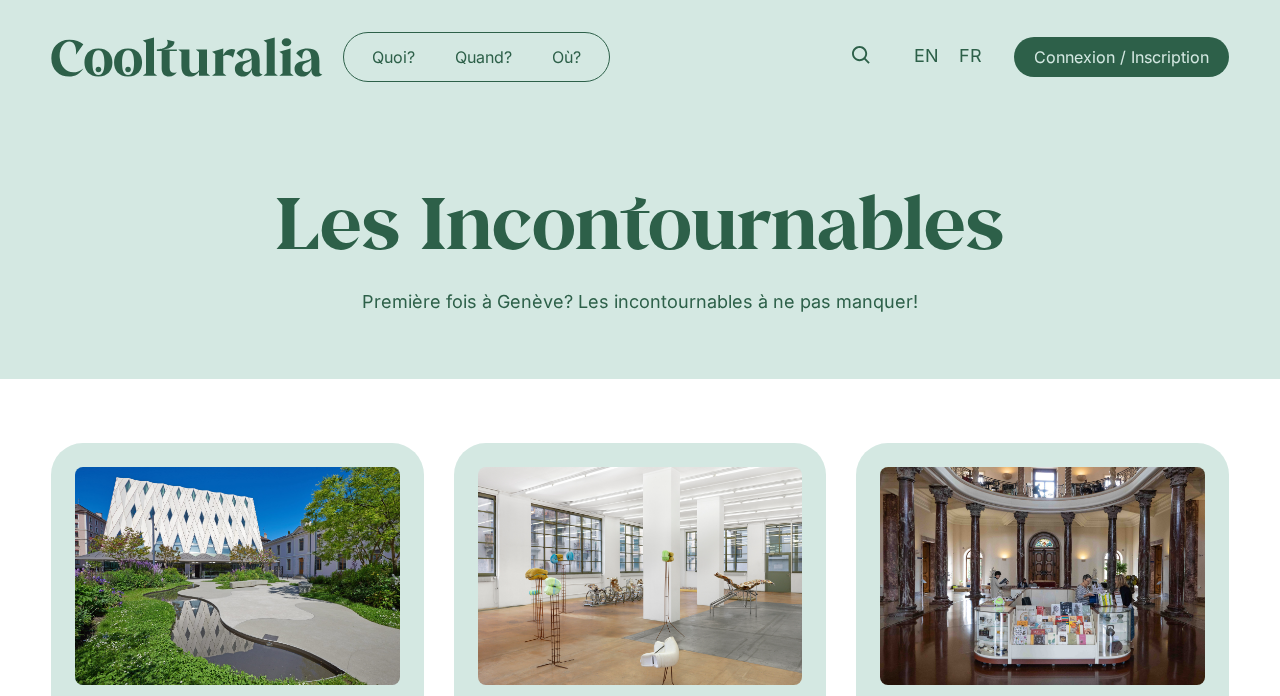 scroll, scrollTop: 0, scrollLeft: 0, axis: both 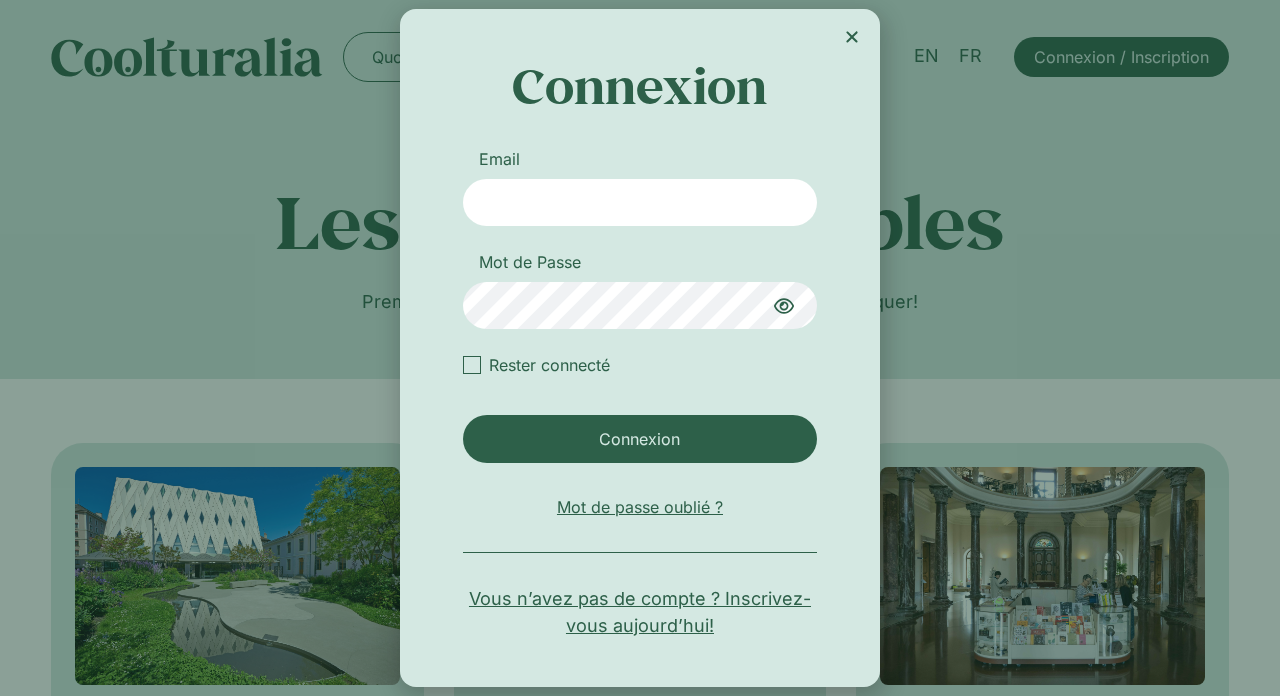 click on "Vous n’avez pas de compte ? Inscrivez-vous aujourd’hui!" at bounding box center [639, 612] 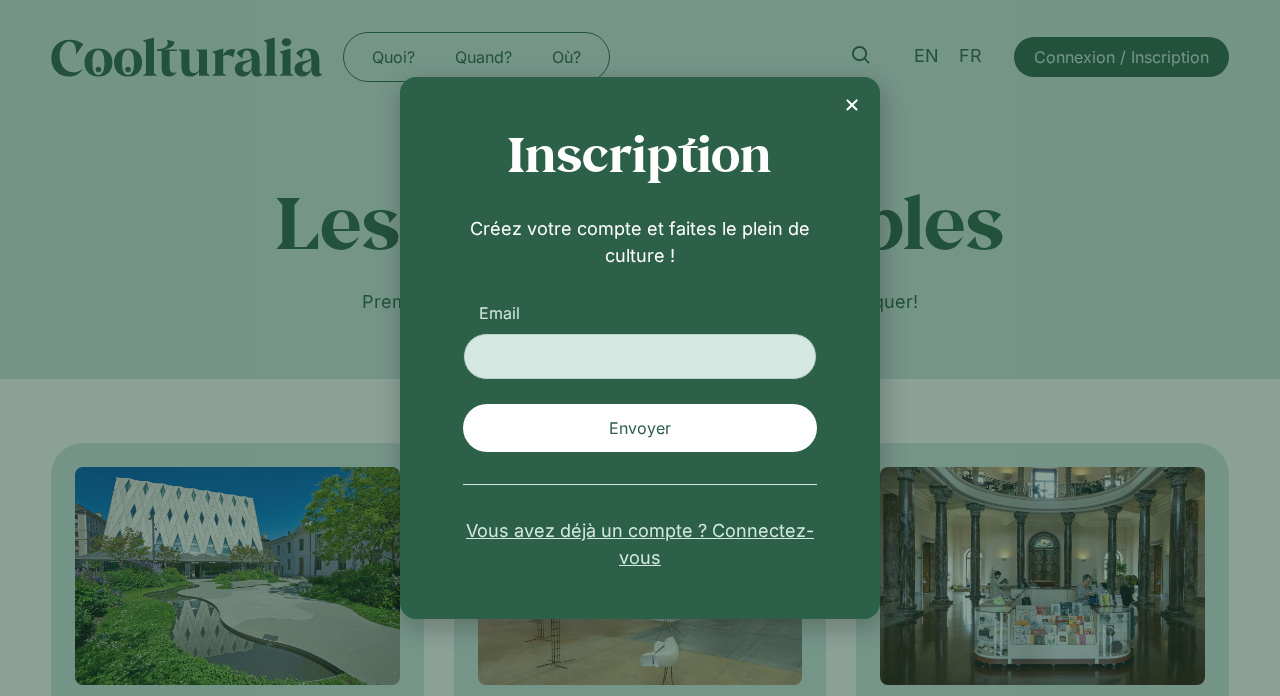 click on "Email" at bounding box center [639, 356] 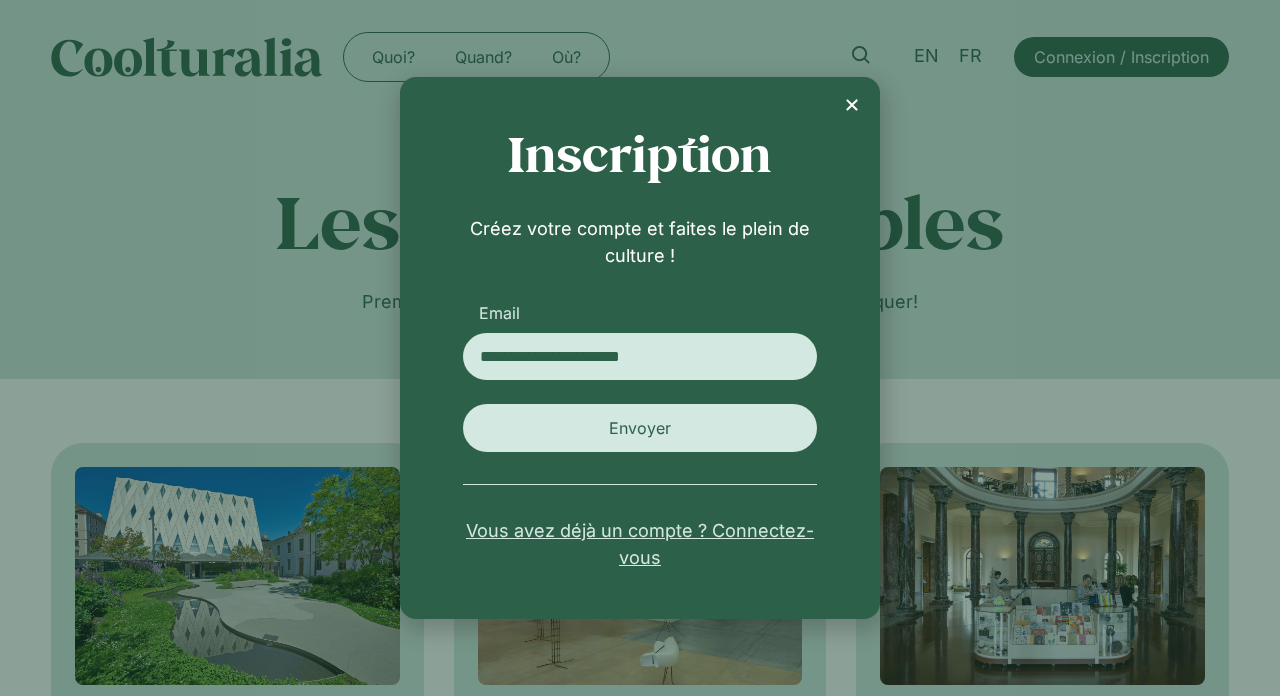 click on "Envoyer" at bounding box center (640, 428) 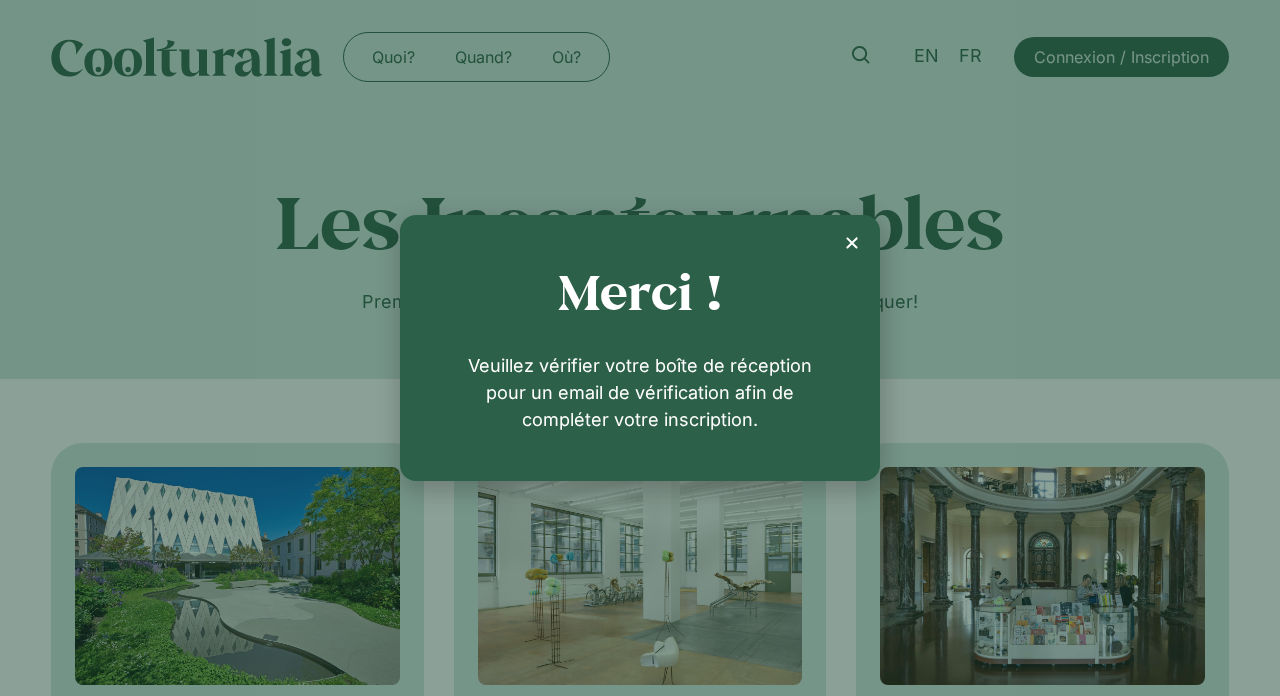click 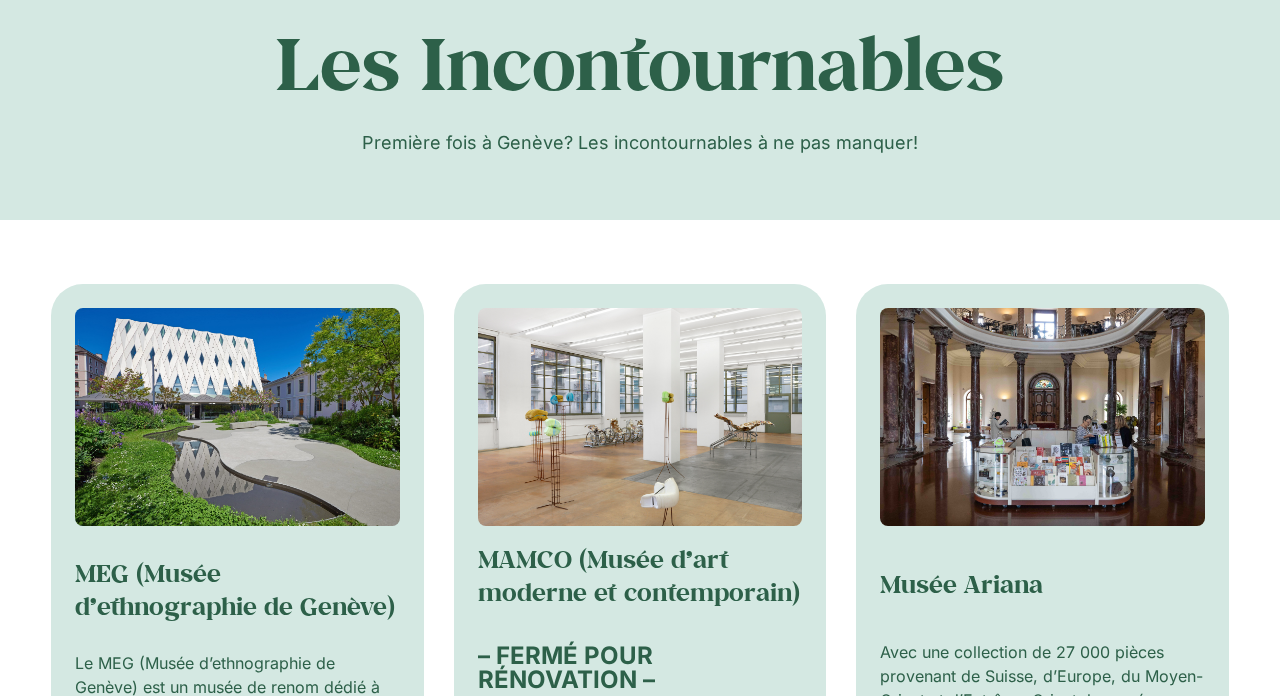 scroll, scrollTop: 152, scrollLeft: 0, axis: vertical 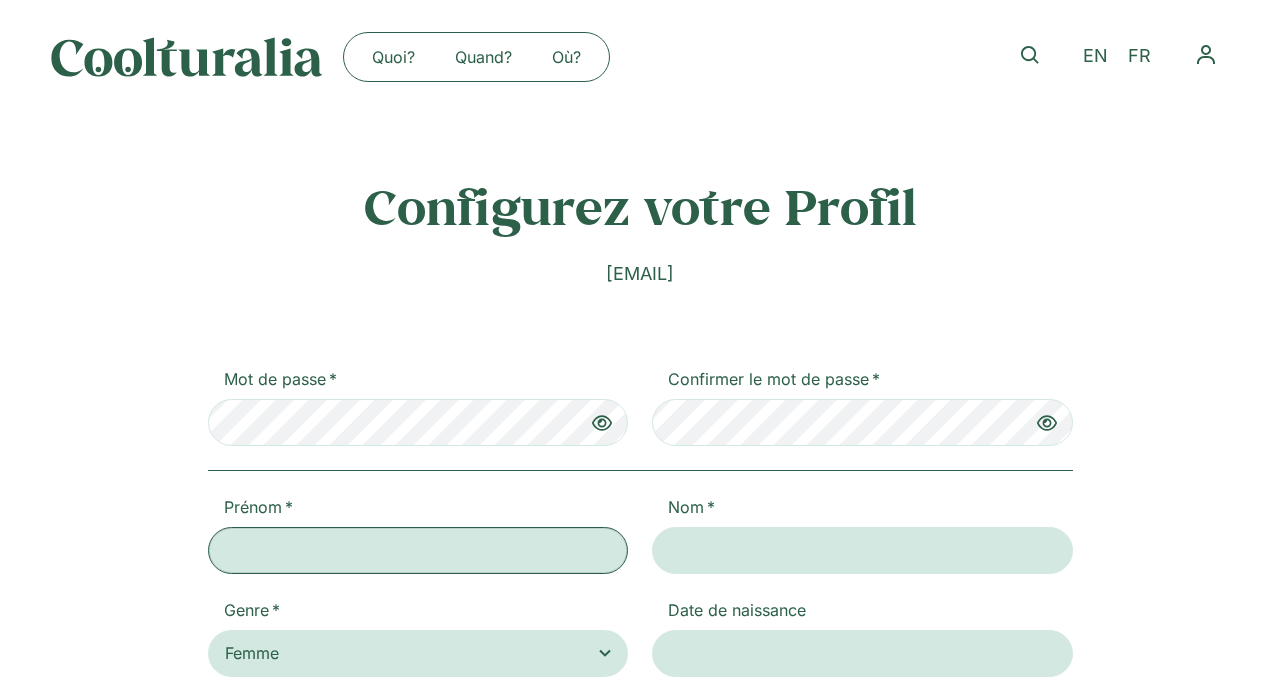 click on "Prénom" at bounding box center [418, 550] 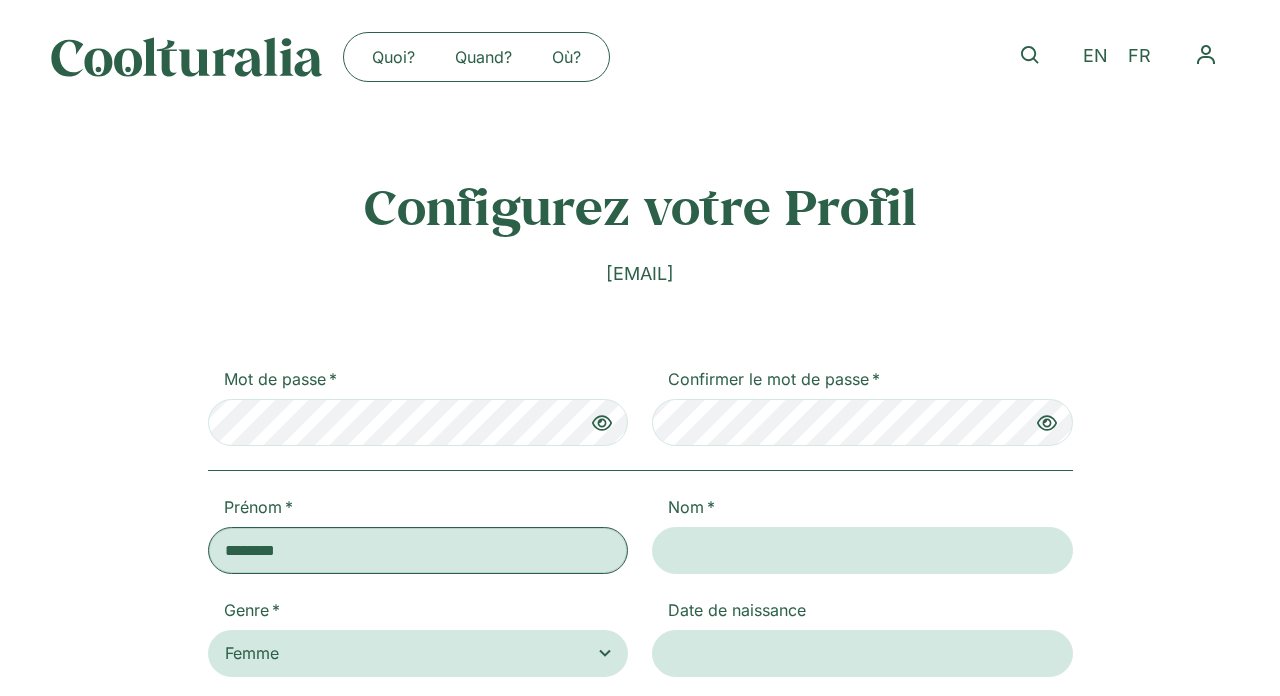 type on "********" 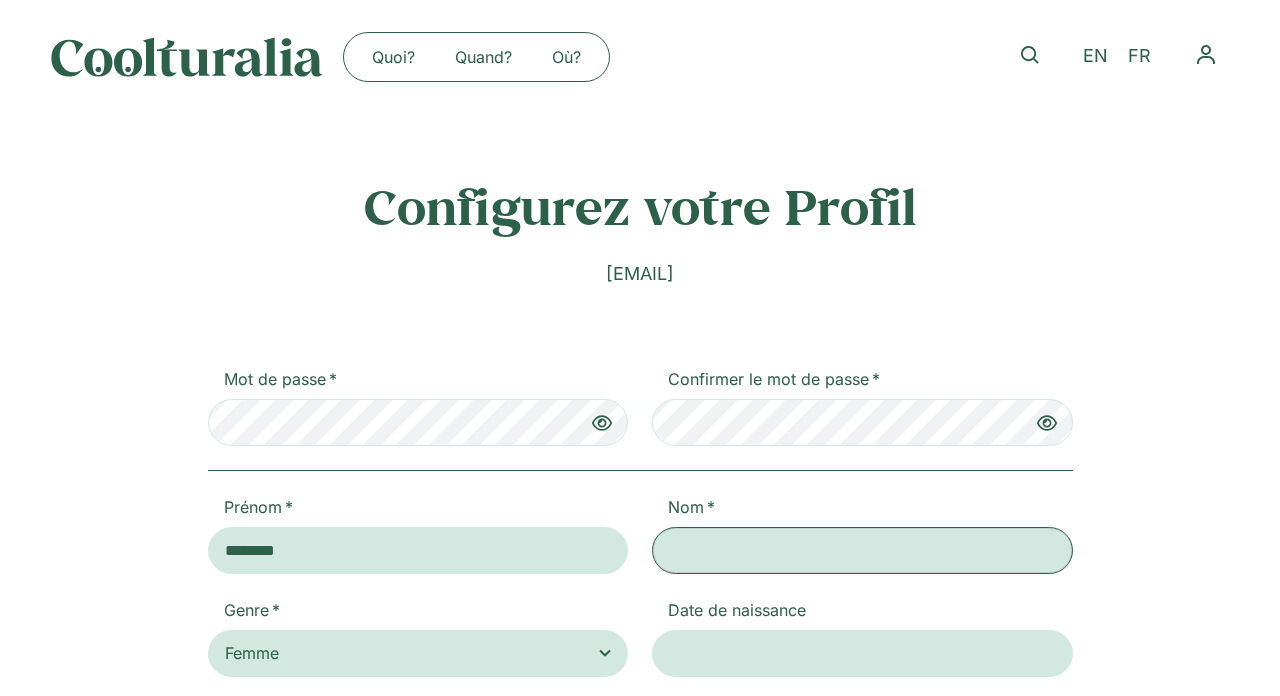 click on "Nom" at bounding box center (862, 550) 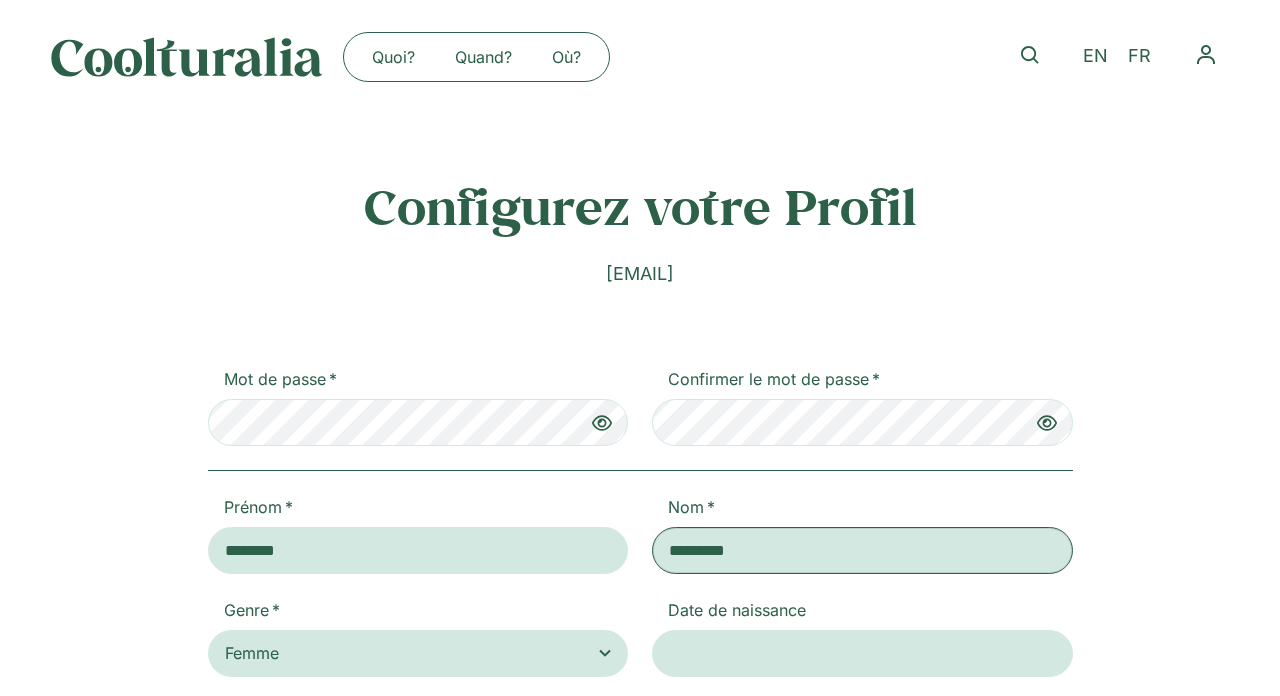type on "*********" 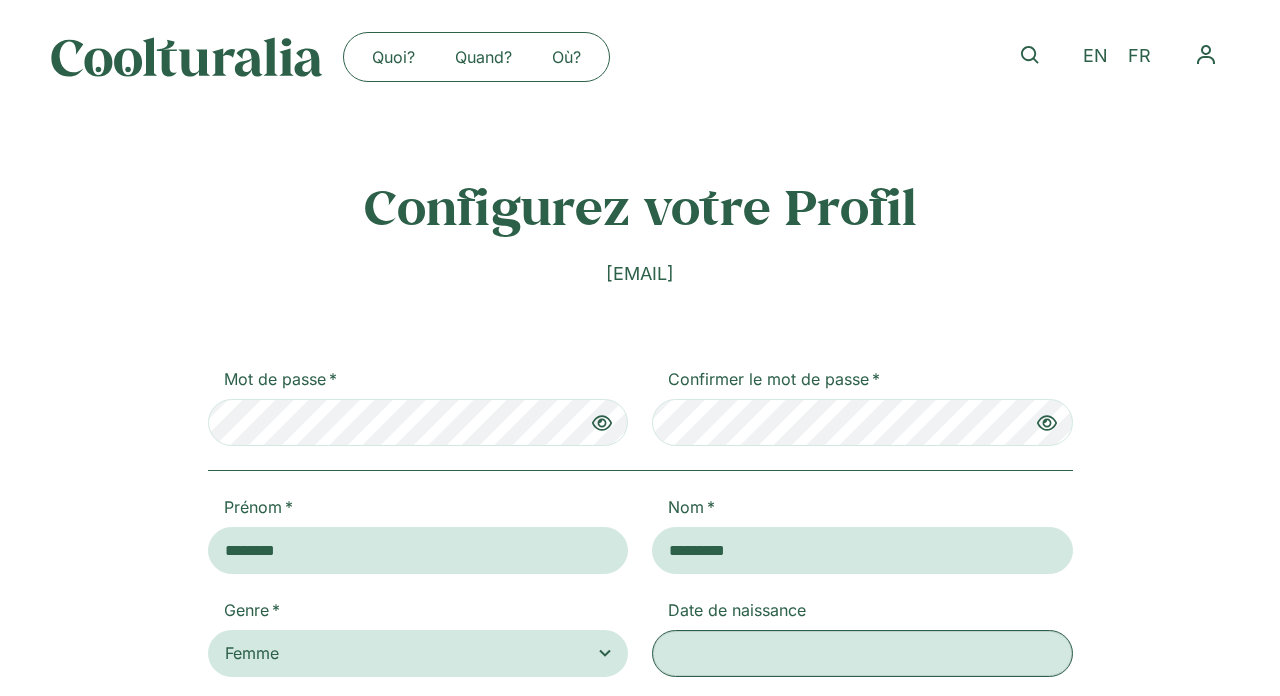 click on "Date de naissance" at bounding box center [862, 653] 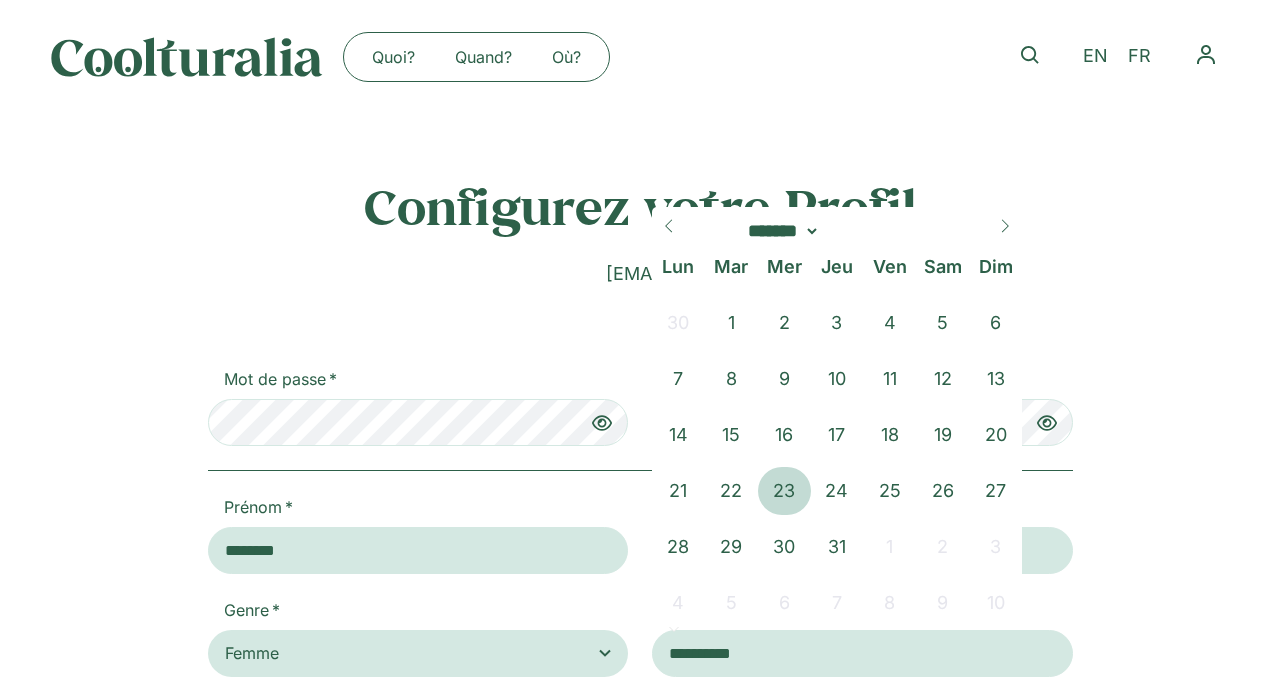 click on "**********" at bounding box center [418, 637] 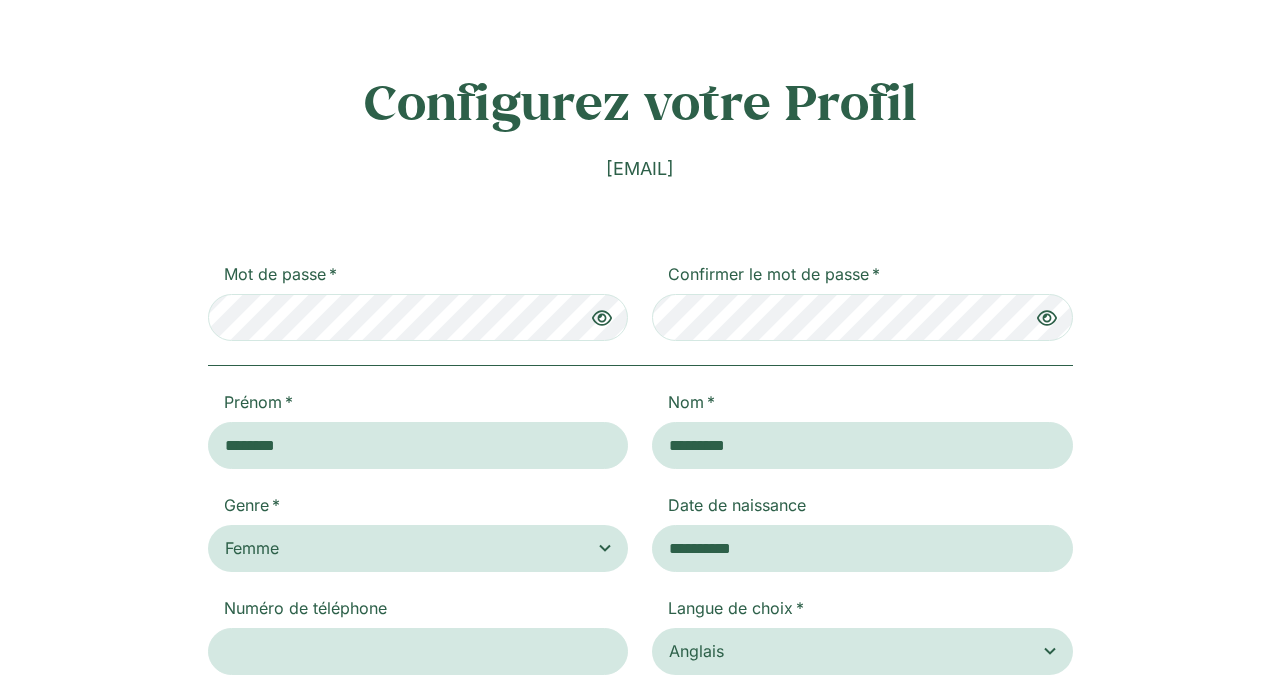scroll, scrollTop: 199, scrollLeft: 0, axis: vertical 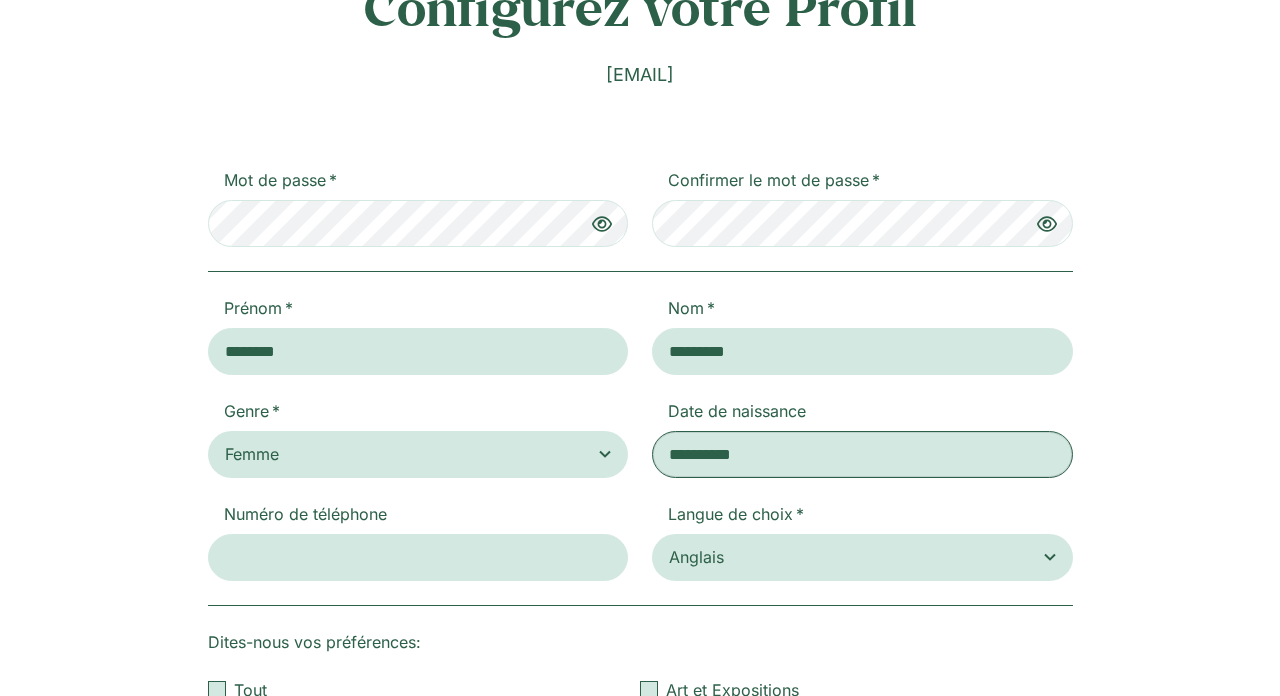 click on "**********" at bounding box center [862, 454] 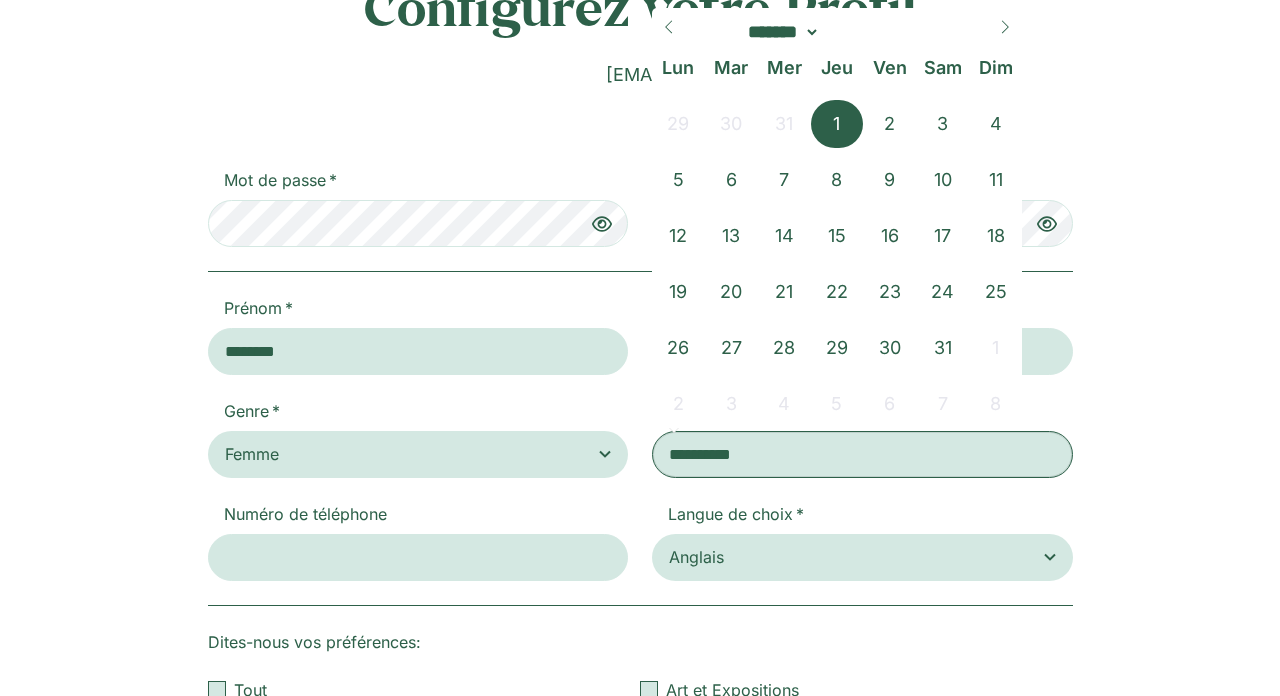 click on "**********" at bounding box center [862, 454] 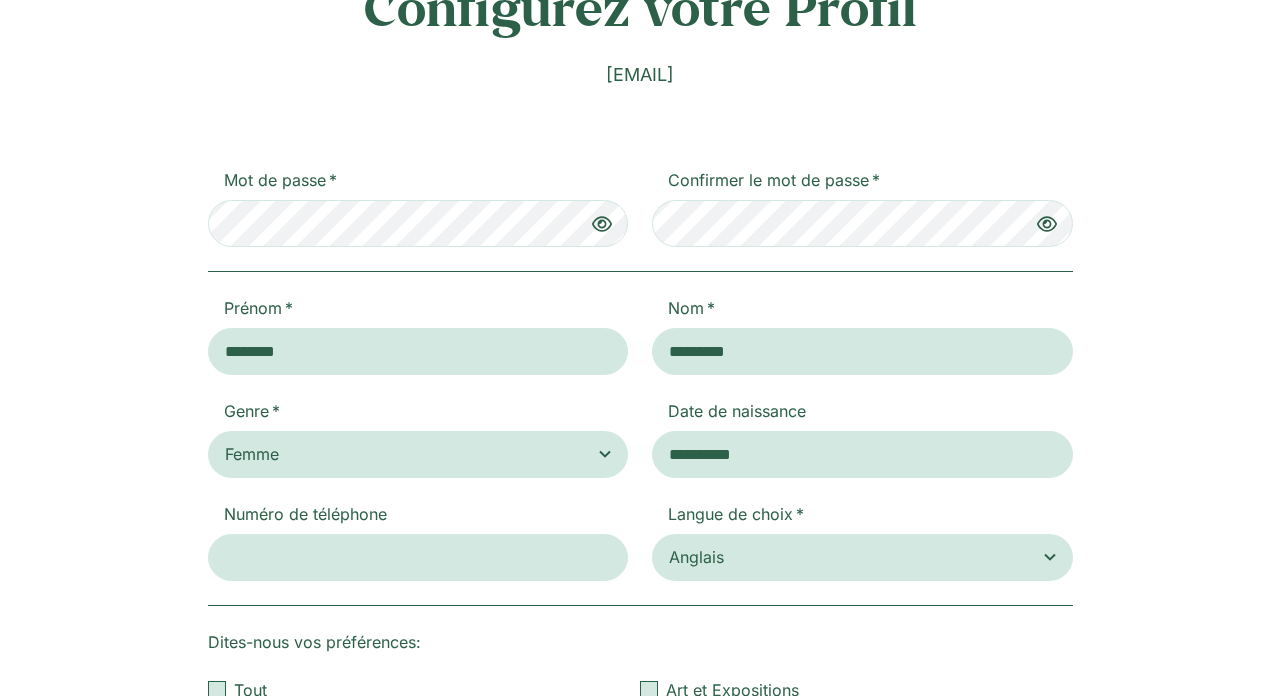 click on "**********" at bounding box center (640, 607) 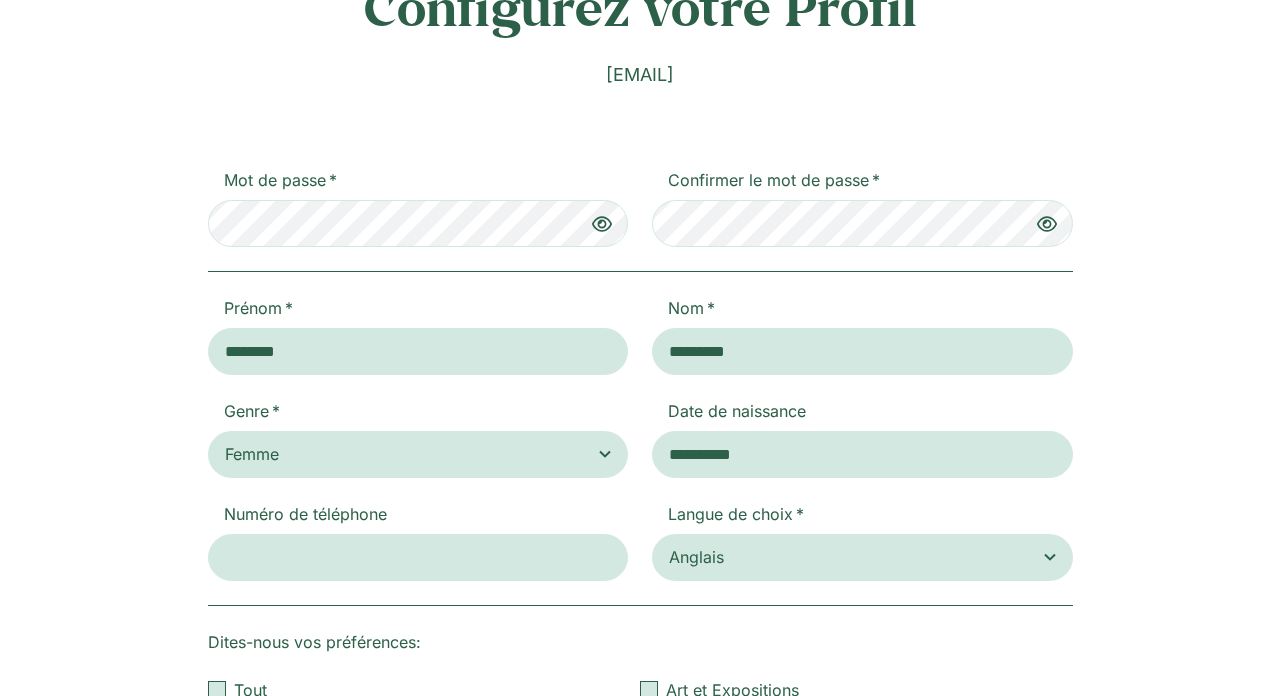click on "**********" at bounding box center [640, 607] 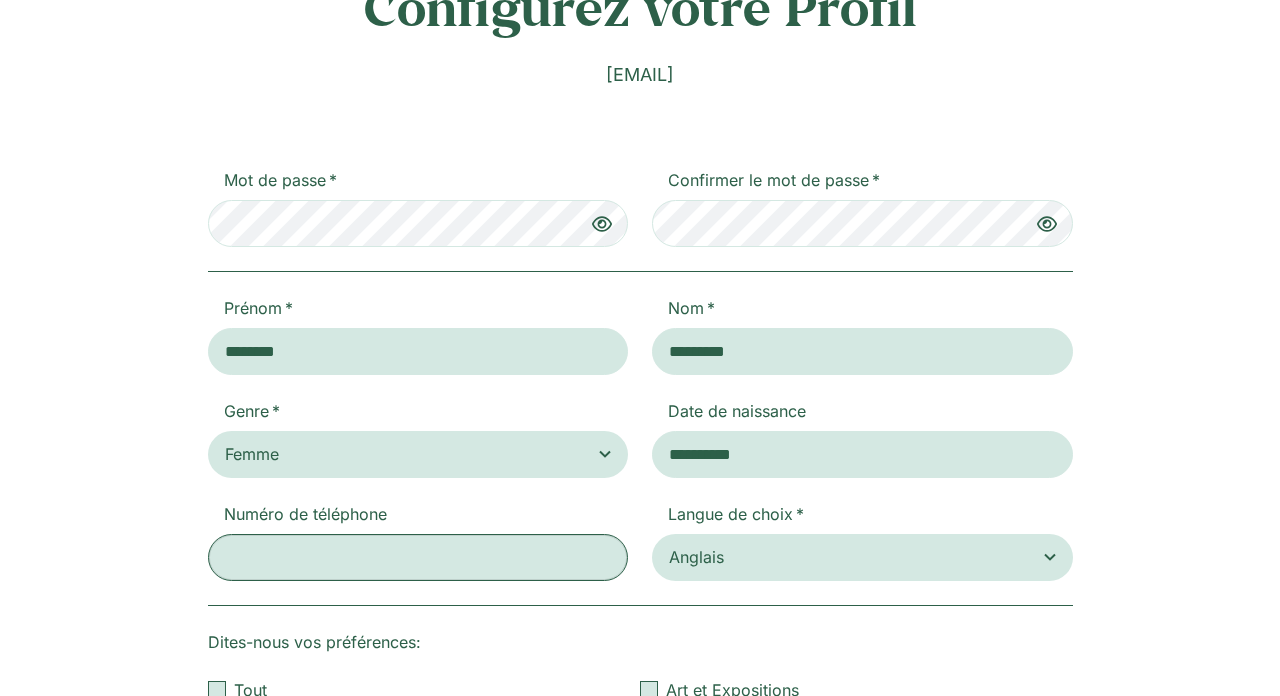 click on "Numéro de téléphone" at bounding box center [418, 557] 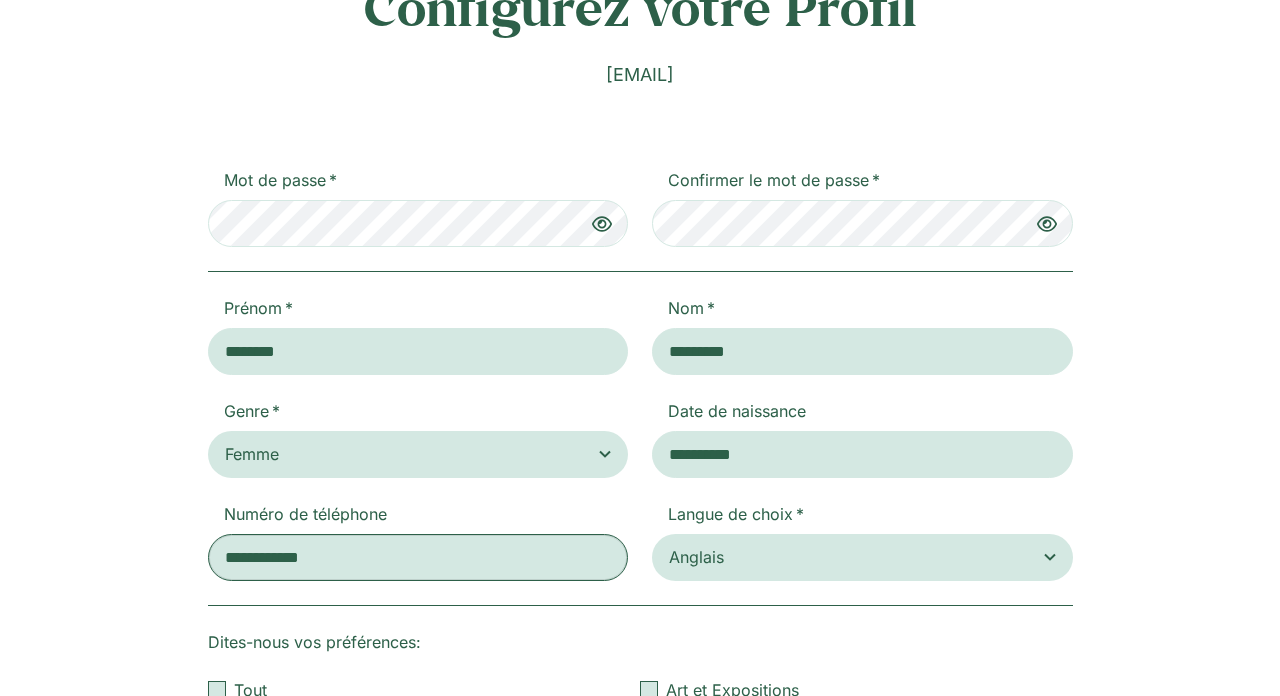 type on "**********" 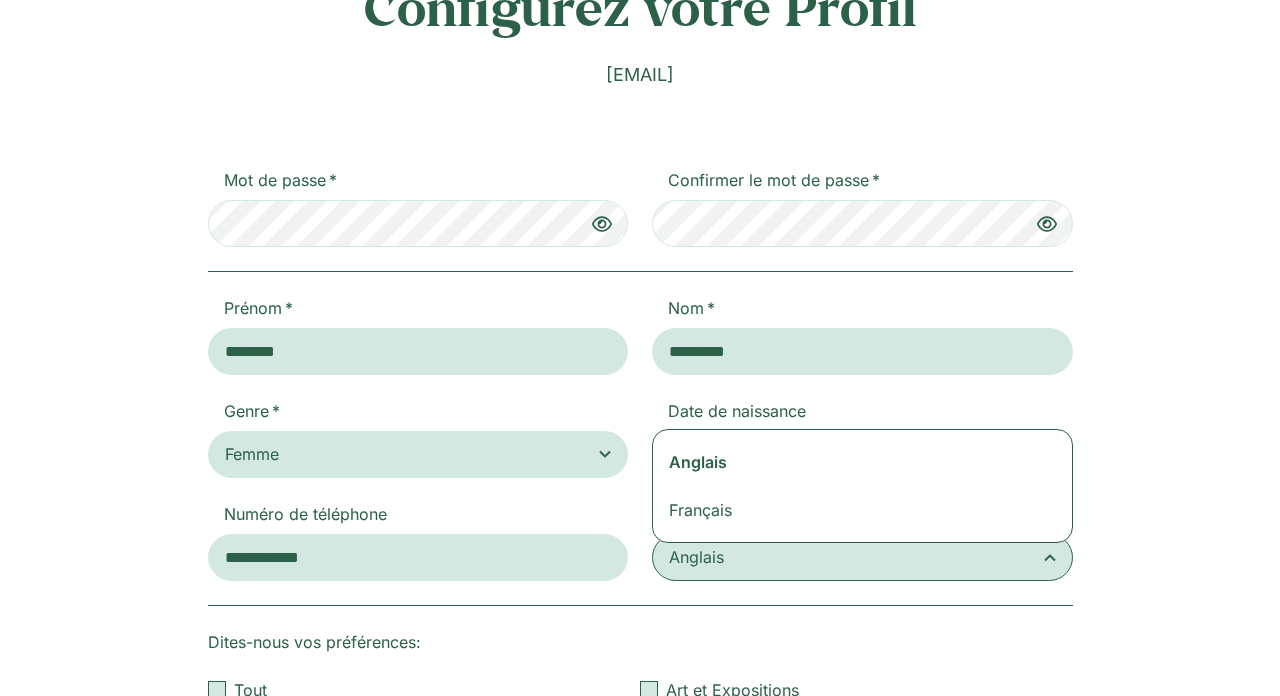 click on "Anglais" at bounding box center [862, 557] 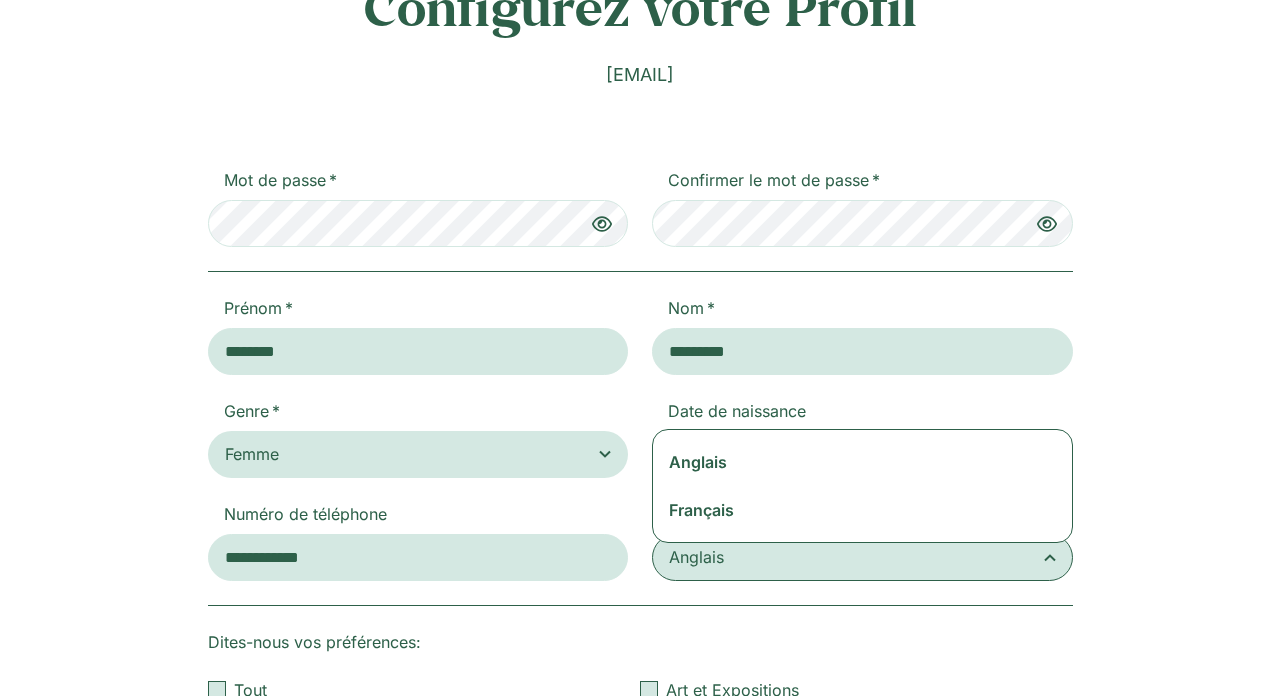 select on "******" 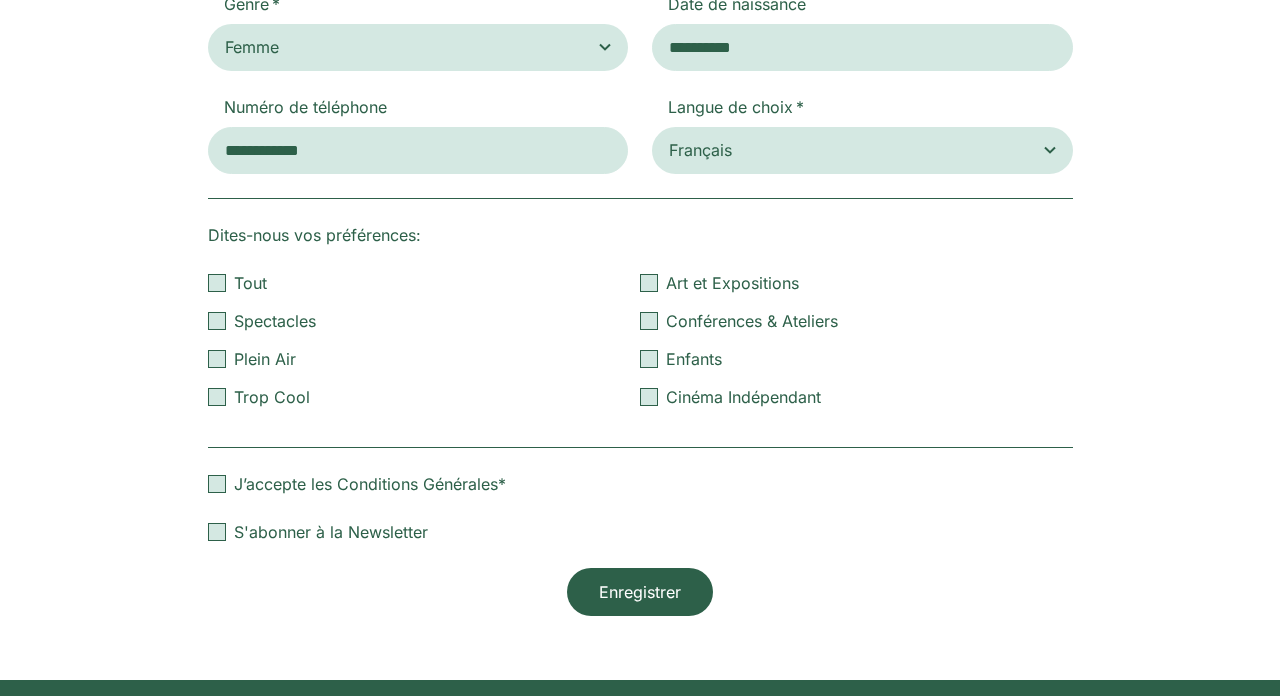 scroll, scrollTop: 616, scrollLeft: 0, axis: vertical 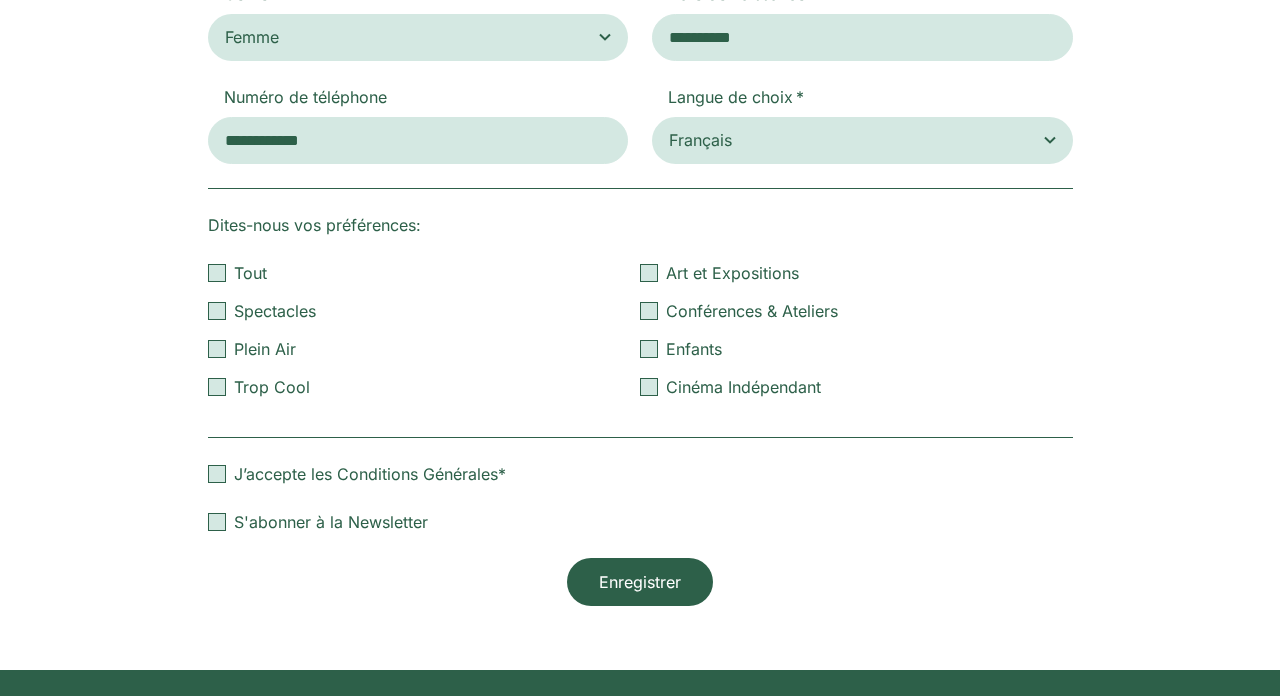 click at bounding box center [217, 273] 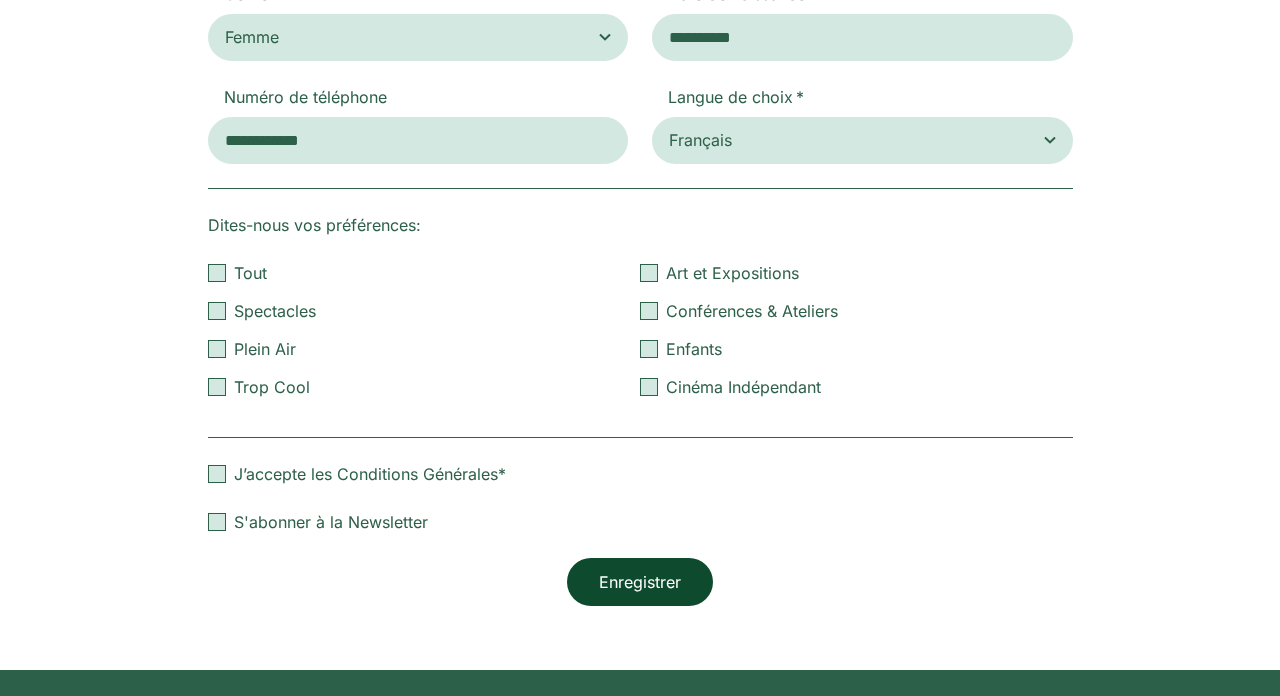 click on "Enregistrer" at bounding box center [640, 582] 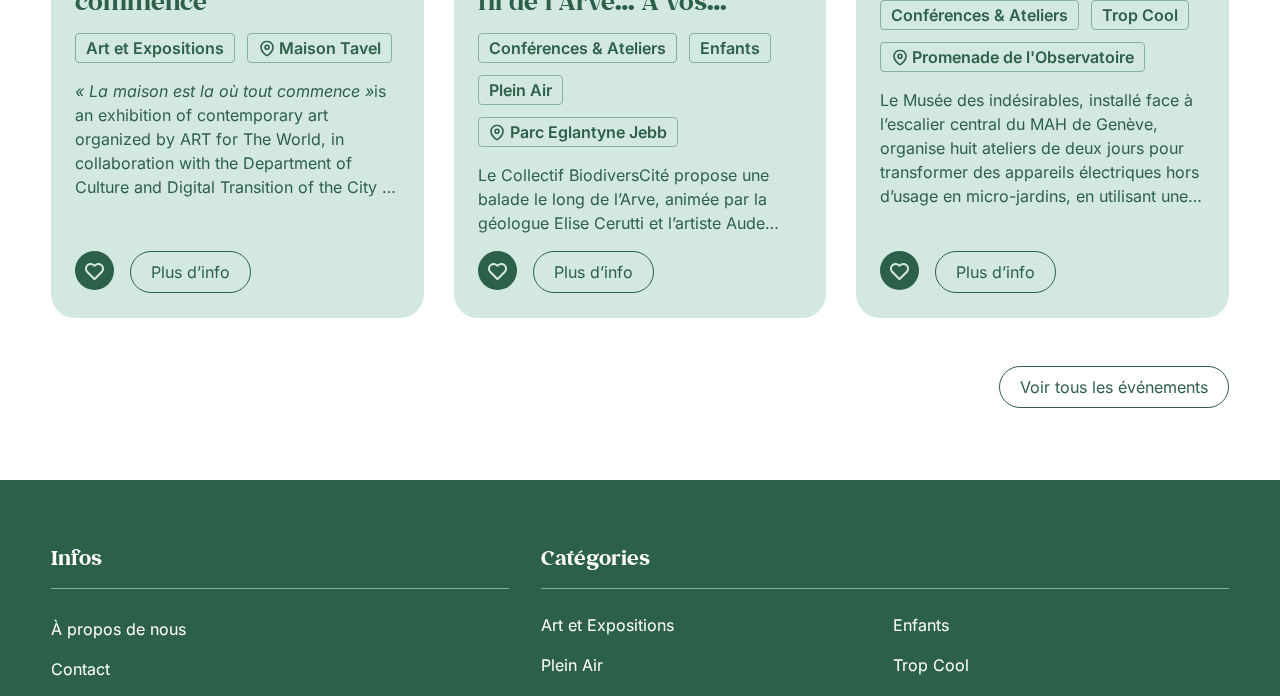 scroll, scrollTop: 1304, scrollLeft: 0, axis: vertical 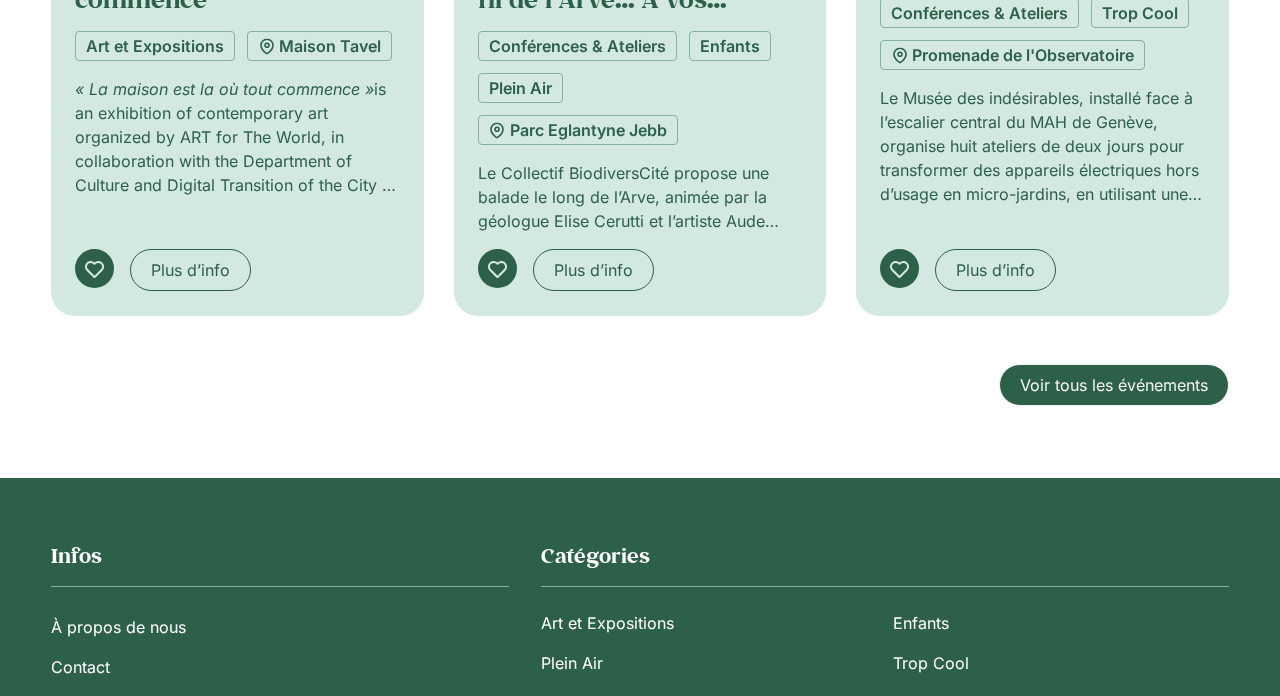 click on "Voir tous les événements" 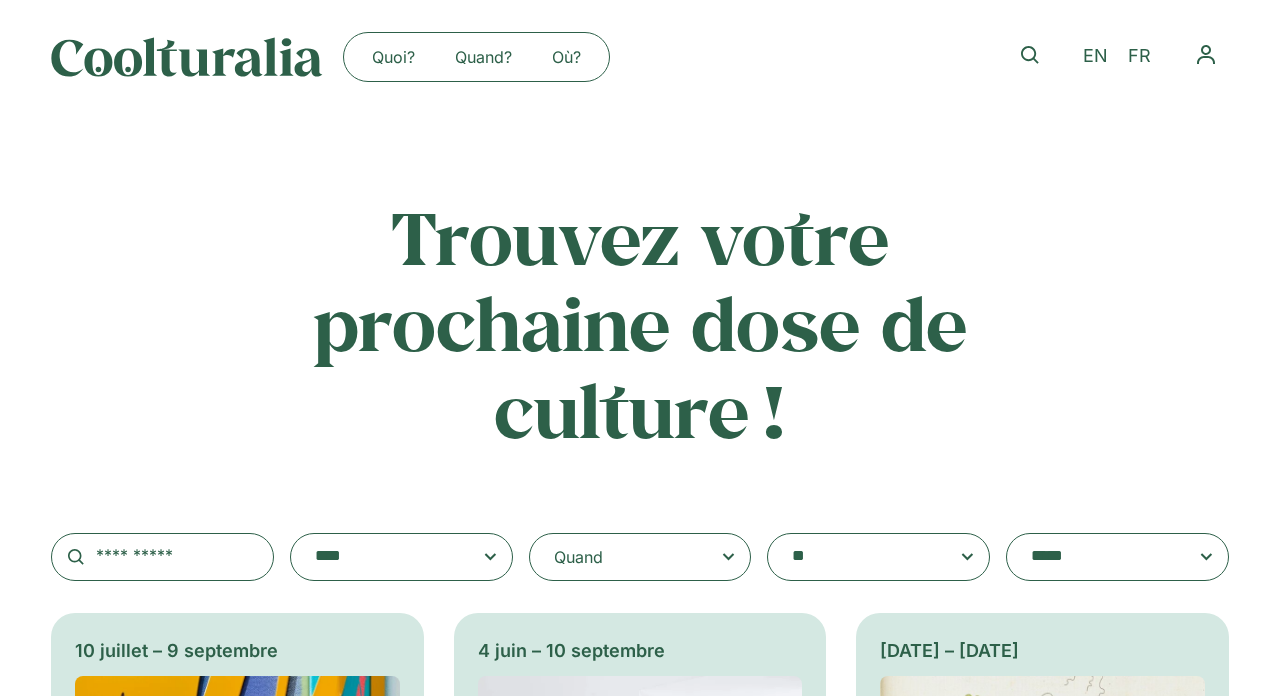 scroll, scrollTop: 0, scrollLeft: 0, axis: both 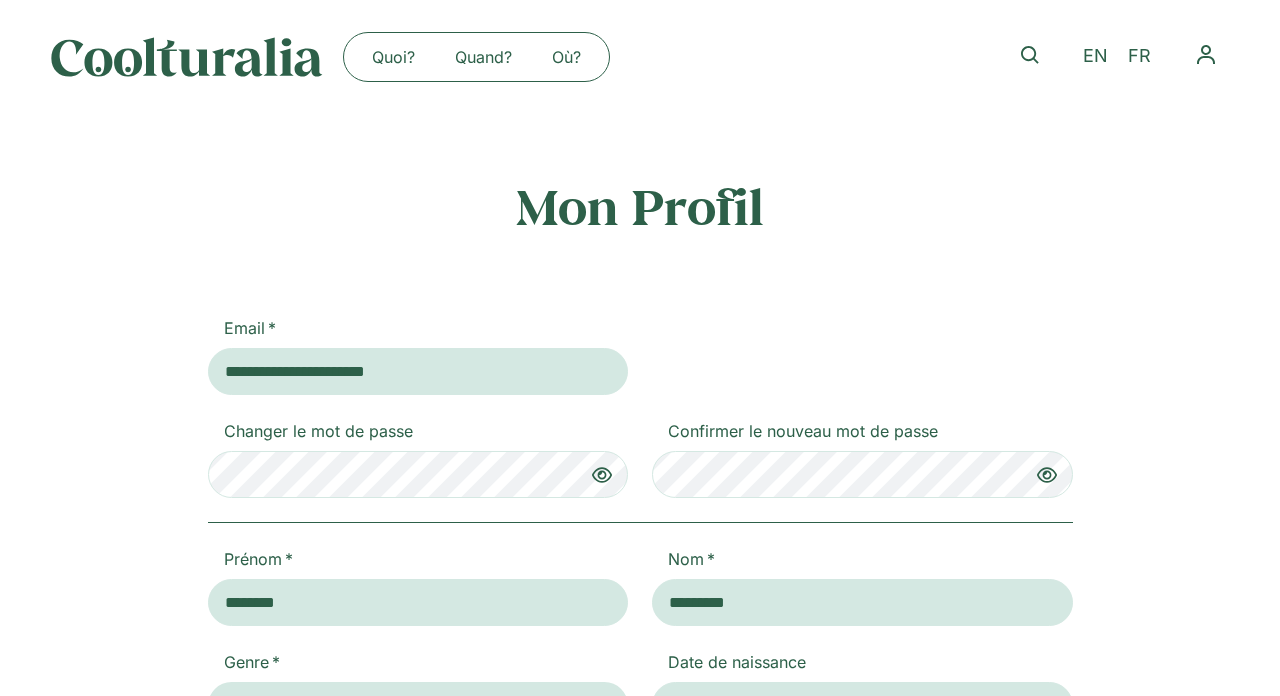 select on "******" 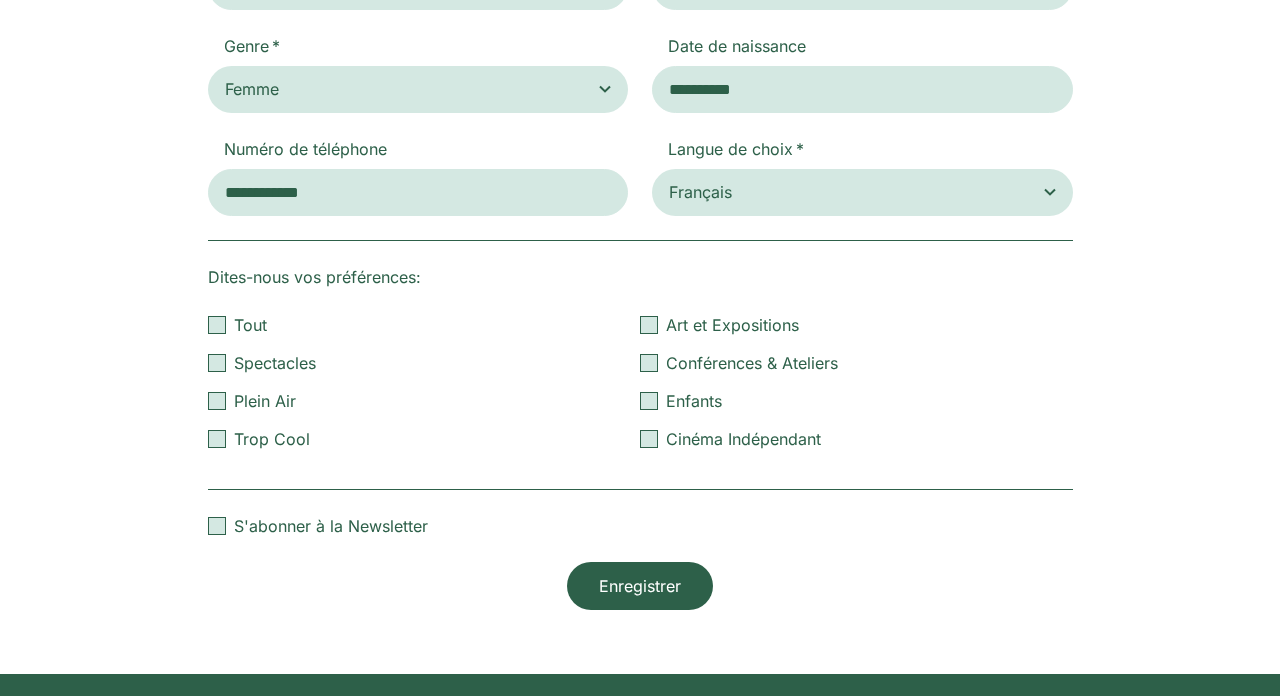 scroll, scrollTop: 616, scrollLeft: 0, axis: vertical 